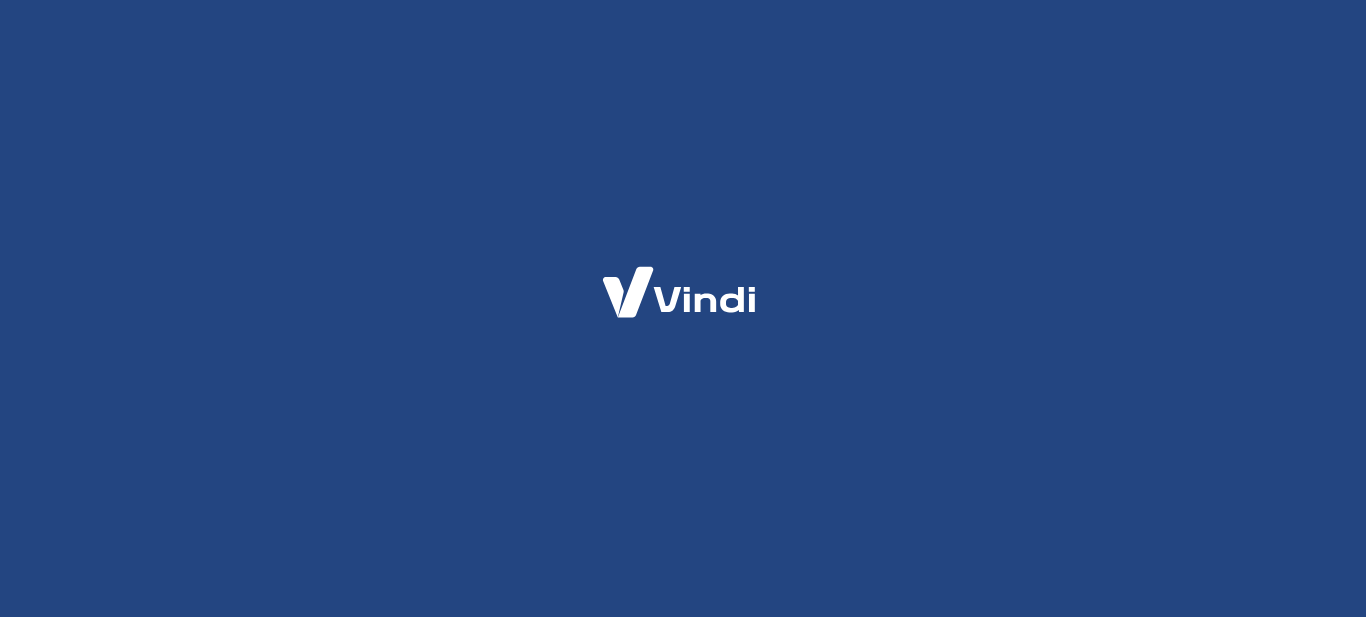 scroll, scrollTop: 0, scrollLeft: 0, axis: both 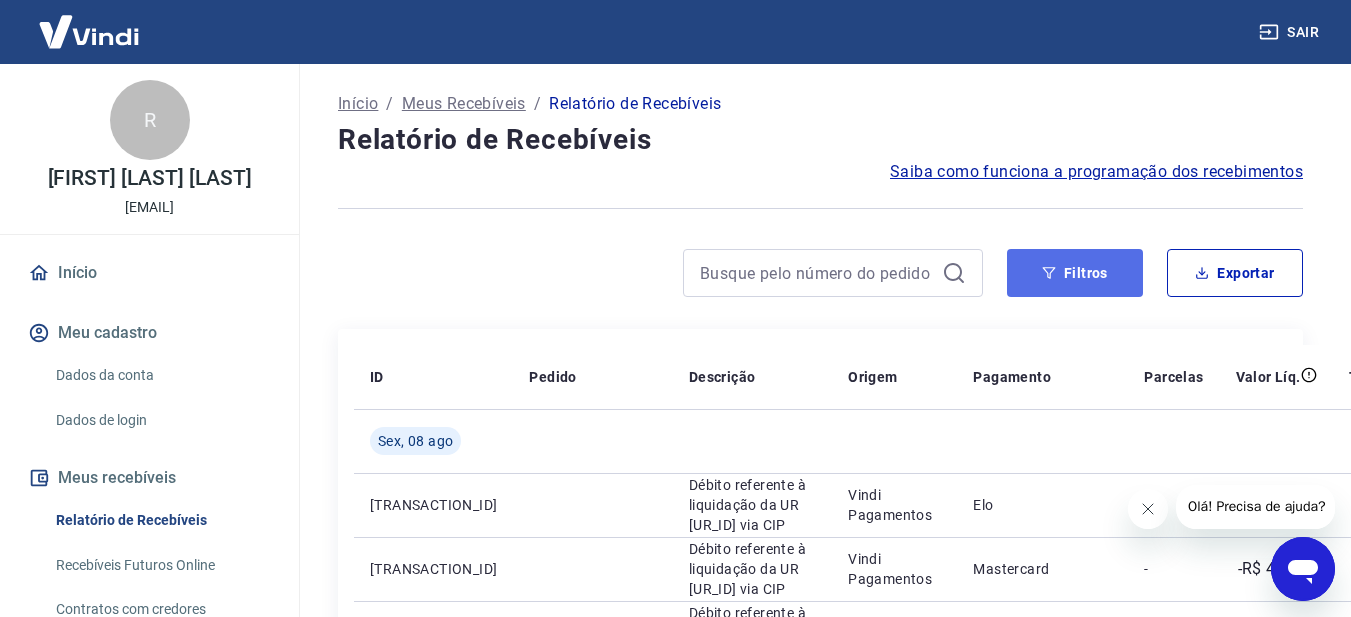 click on "Filtros" at bounding box center (1075, 273) 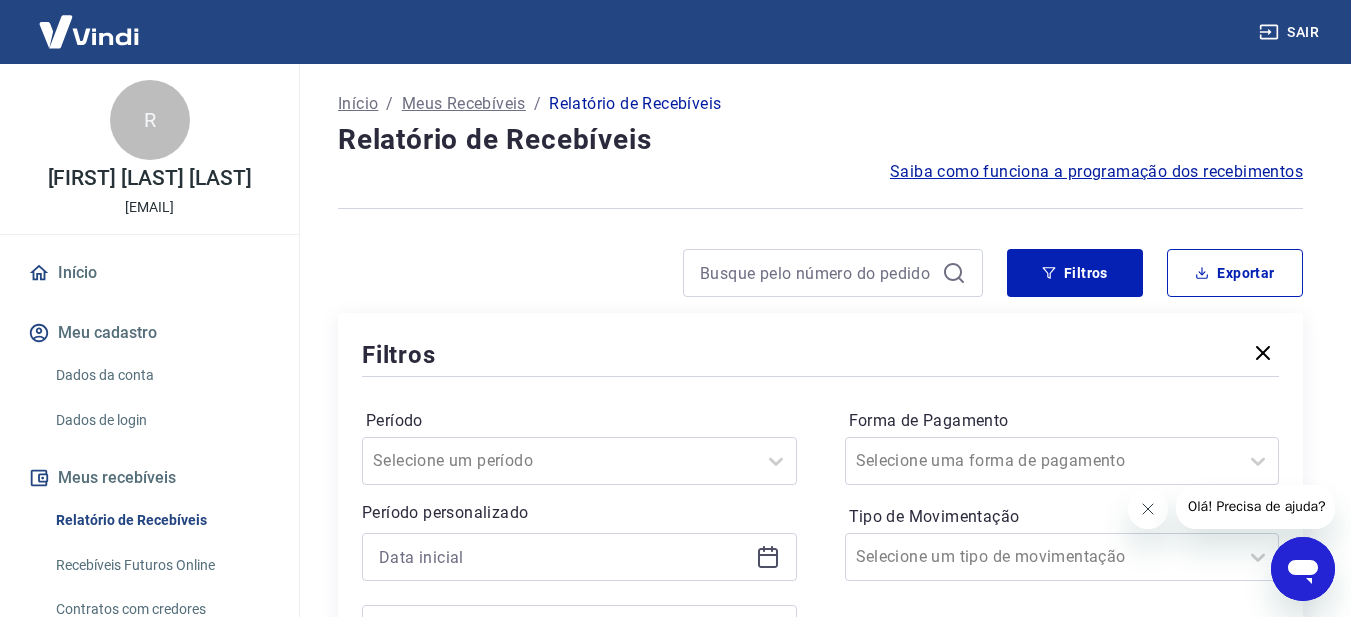 click 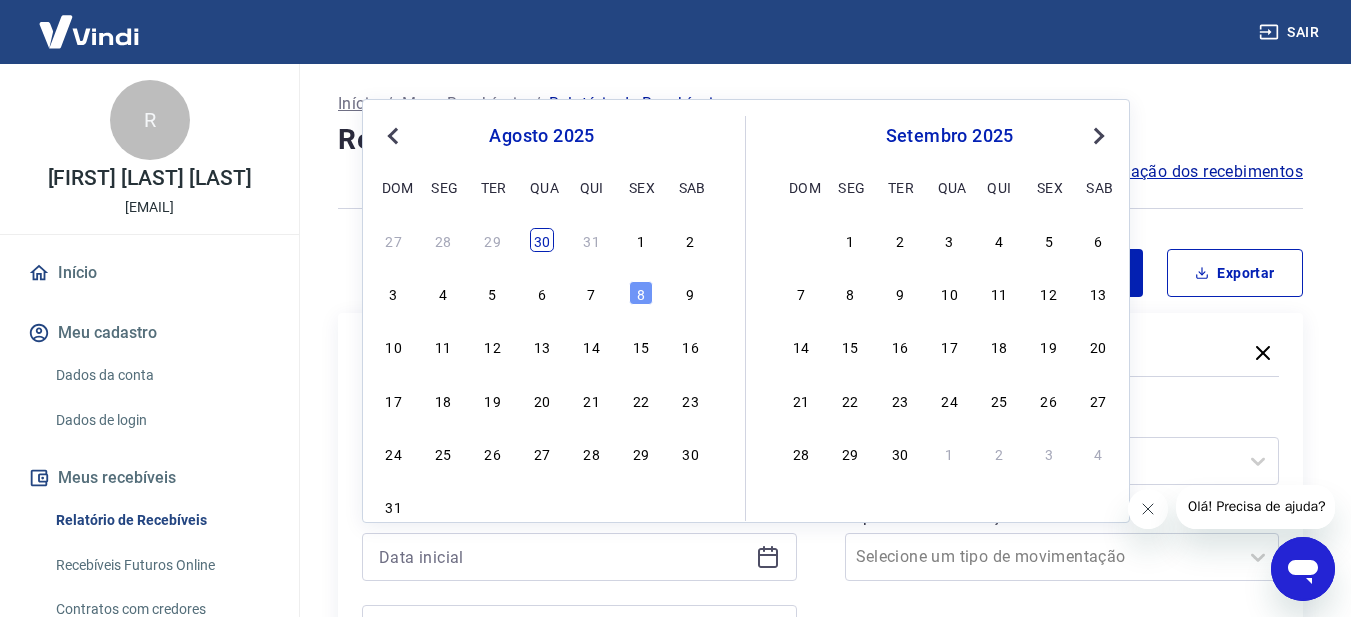 click on "30" at bounding box center [542, 240] 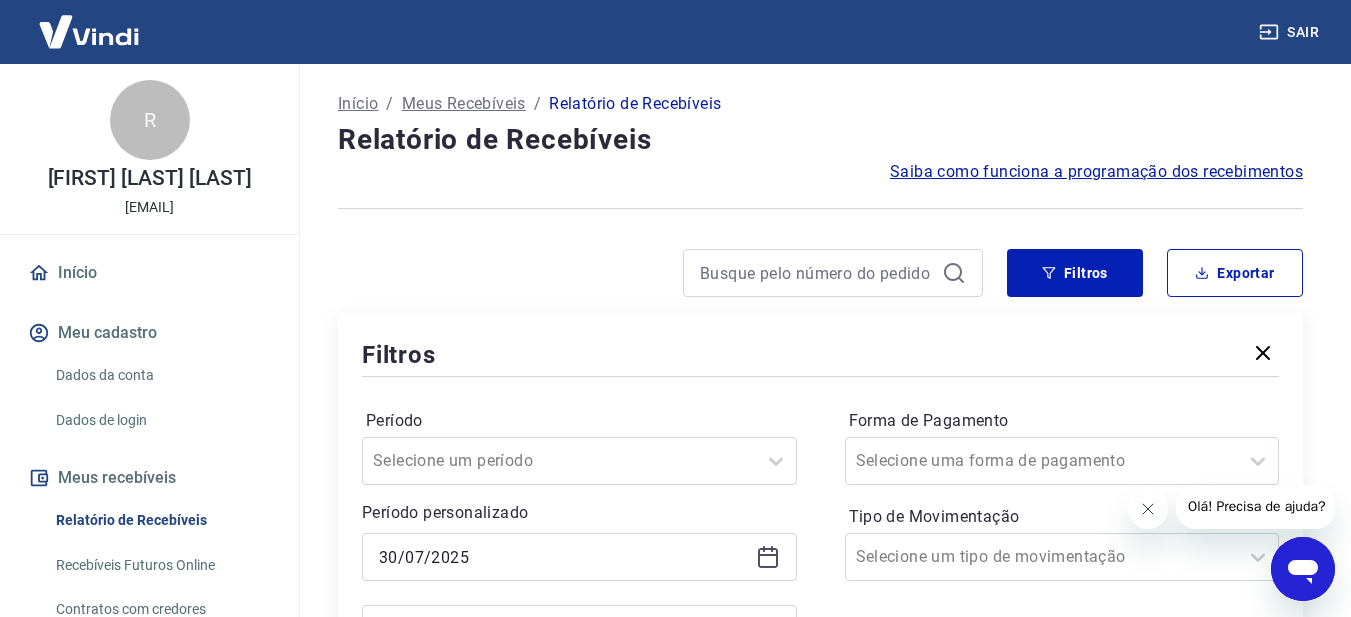 type on "30/07/2025" 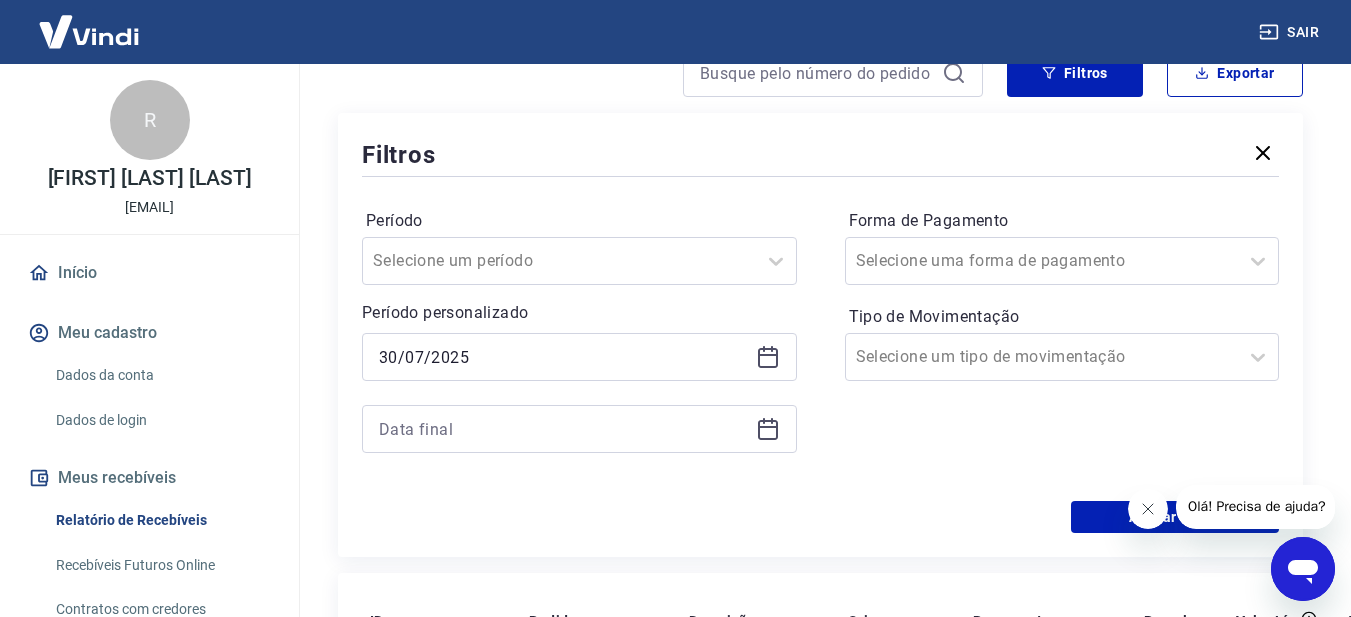 click 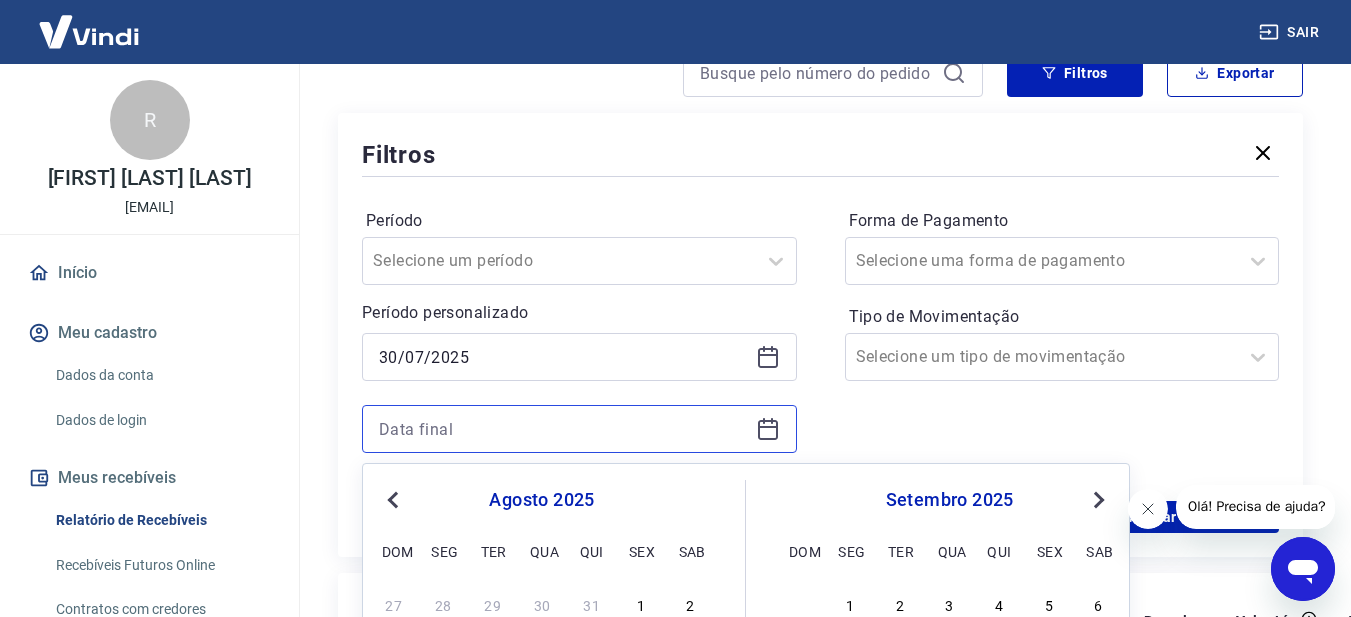scroll, scrollTop: 300, scrollLeft: 0, axis: vertical 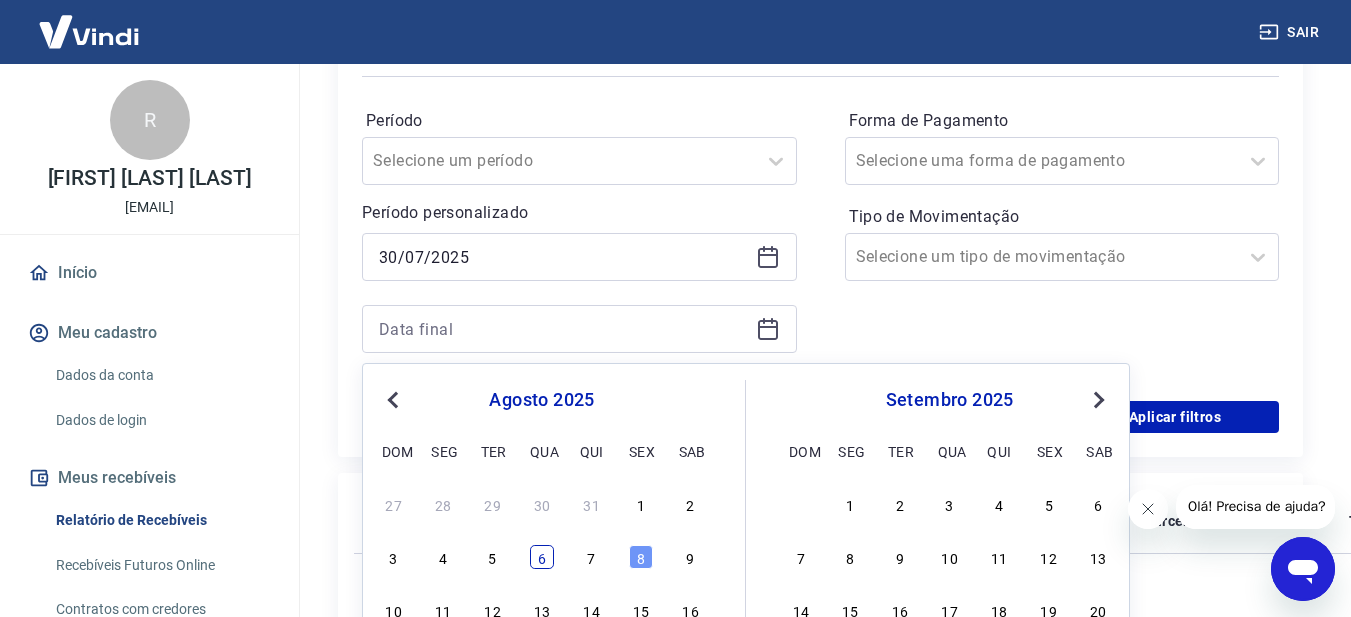 click on "6" at bounding box center [542, 557] 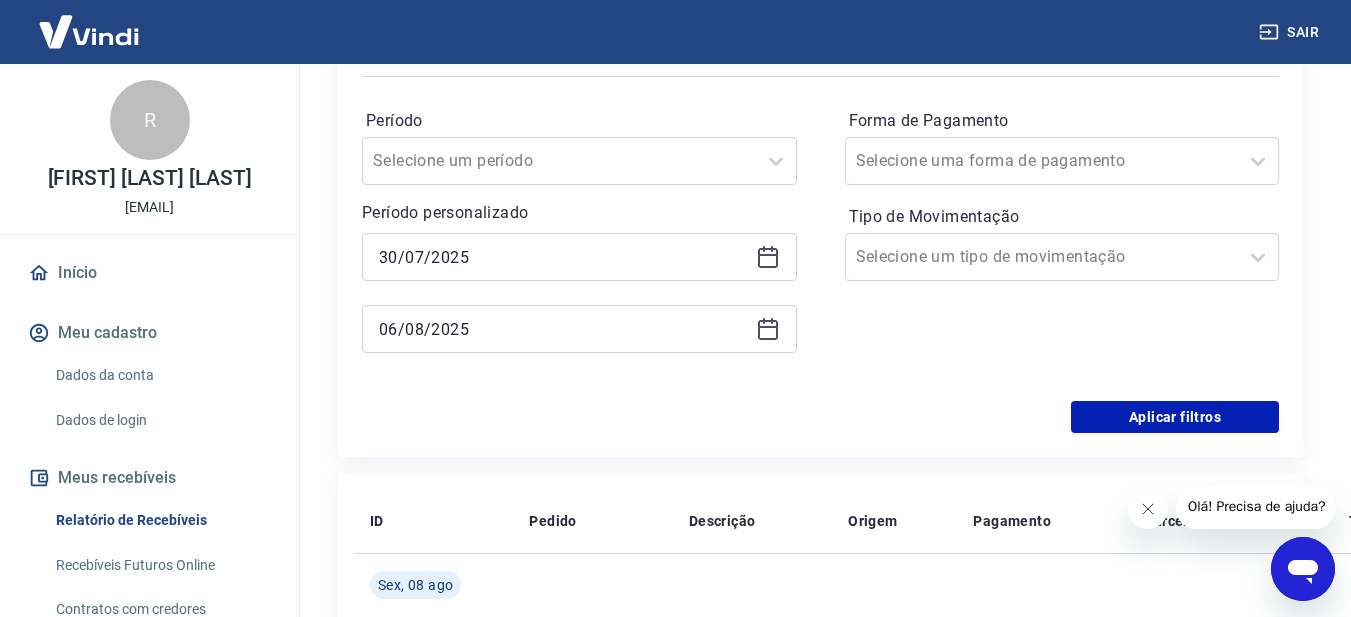 type on "06/08/2025" 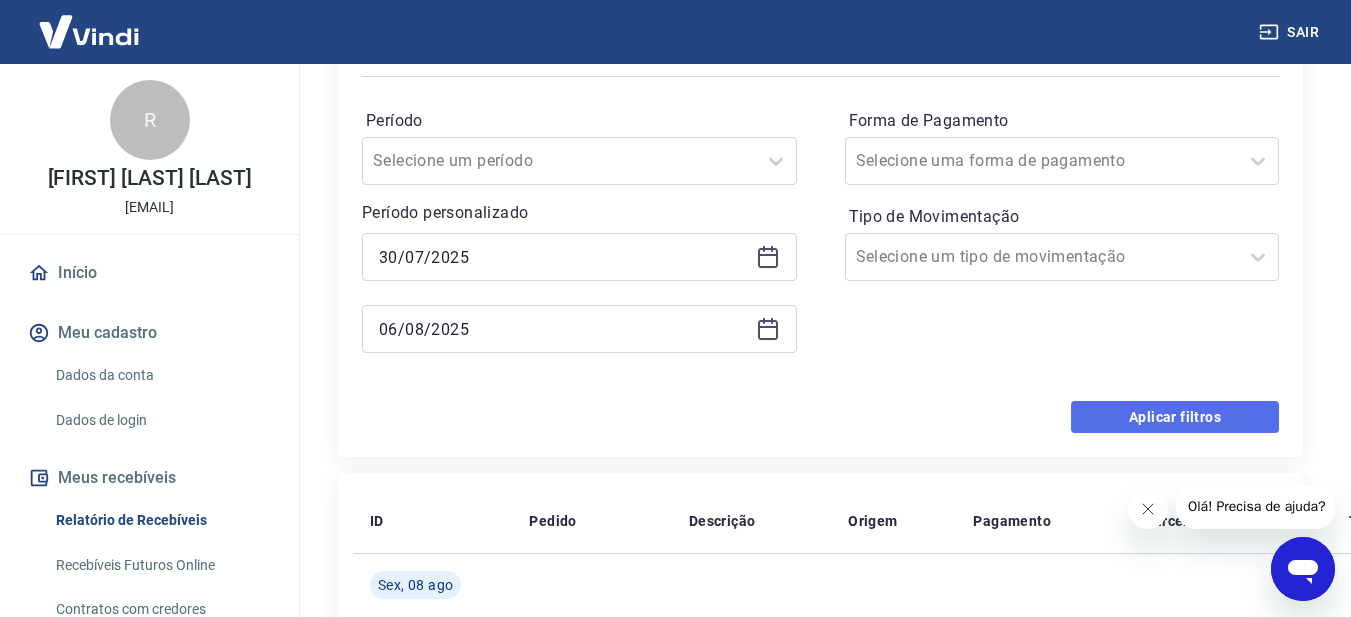 click on "Aplicar filtros" at bounding box center (1175, 417) 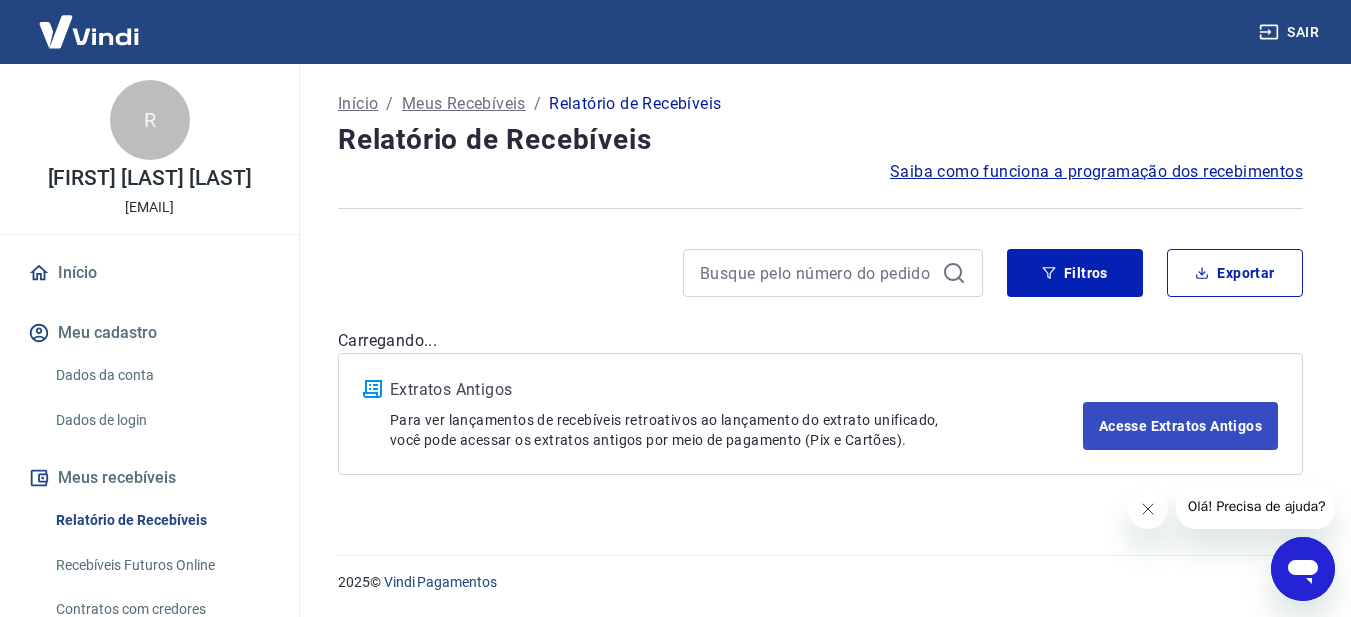 scroll, scrollTop: 0, scrollLeft: 0, axis: both 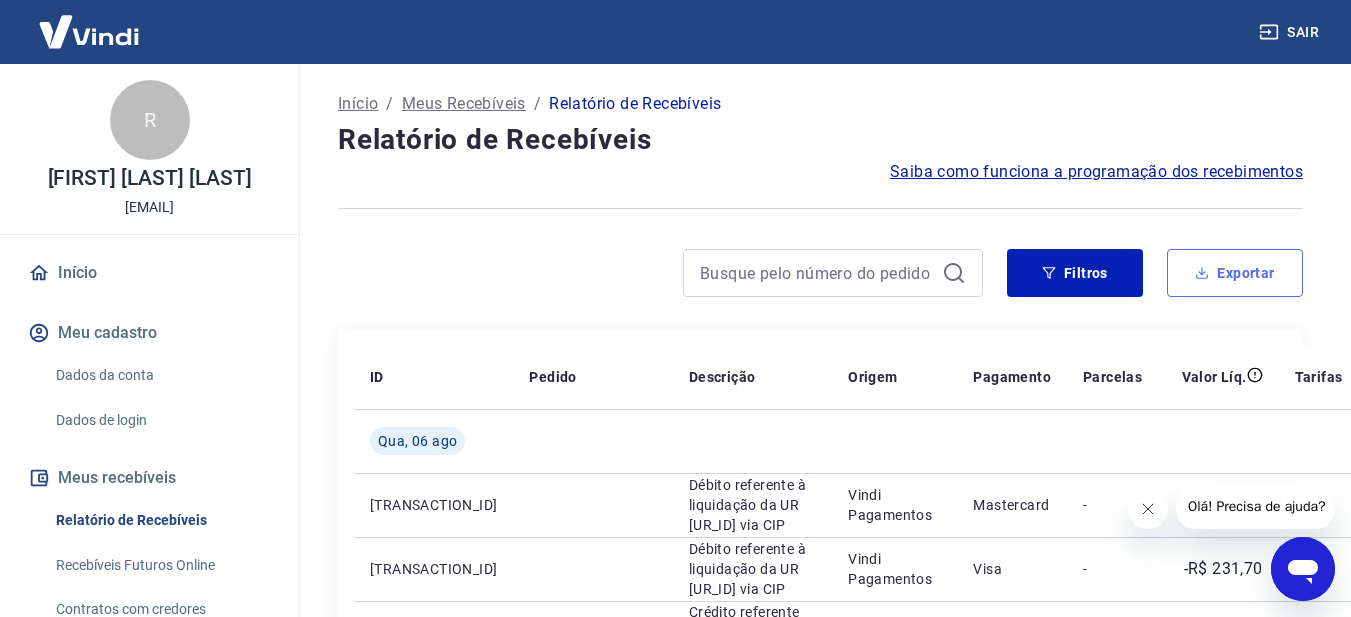 click on "Exportar" at bounding box center [1235, 273] 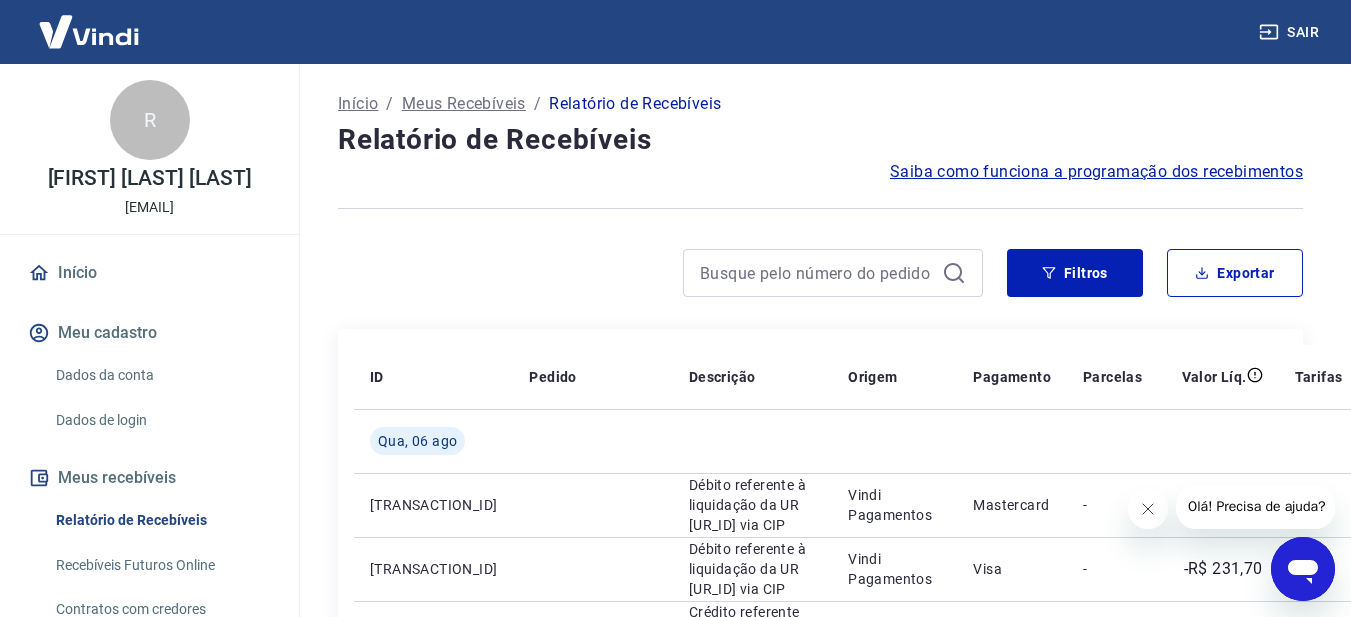 type on "30/07/2025" 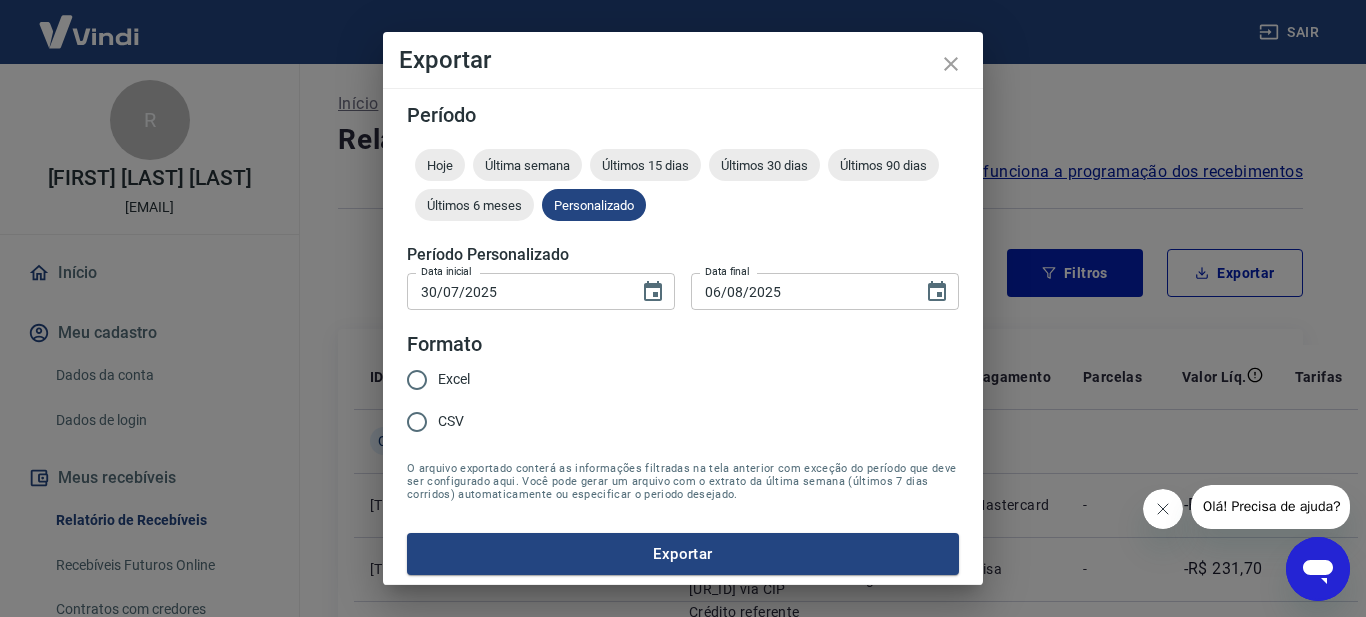 click on "Excel" at bounding box center [454, 379] 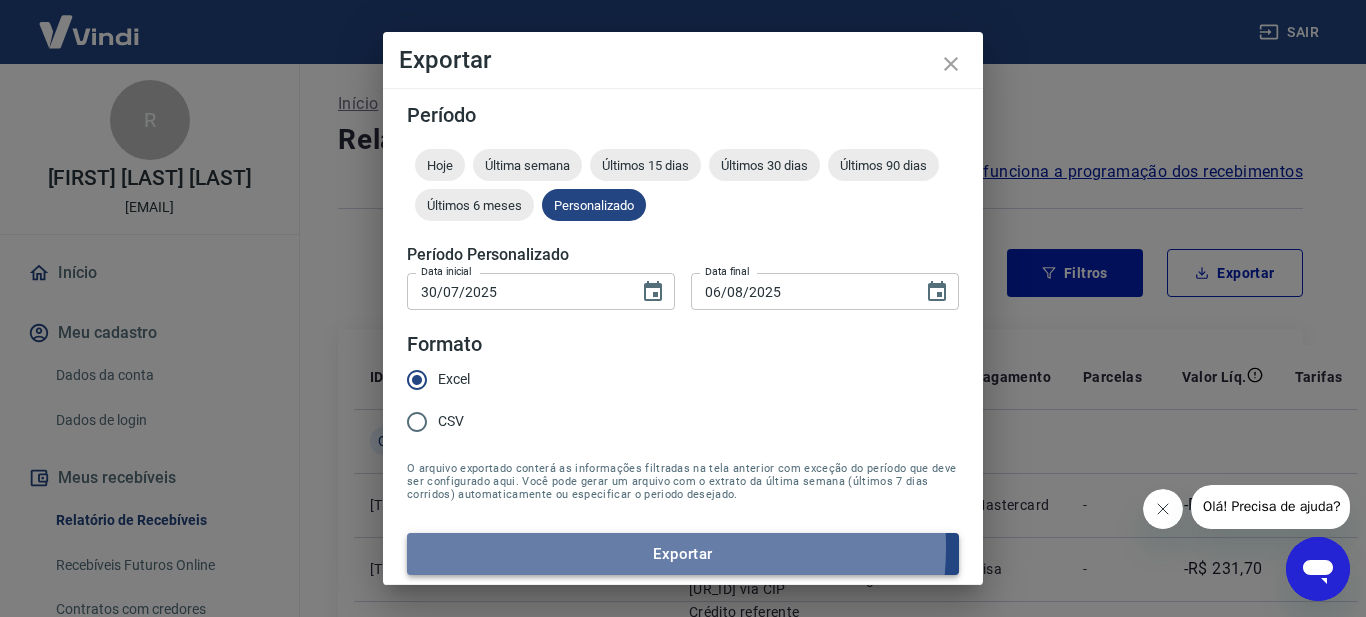 click on "Exportar" at bounding box center (683, 554) 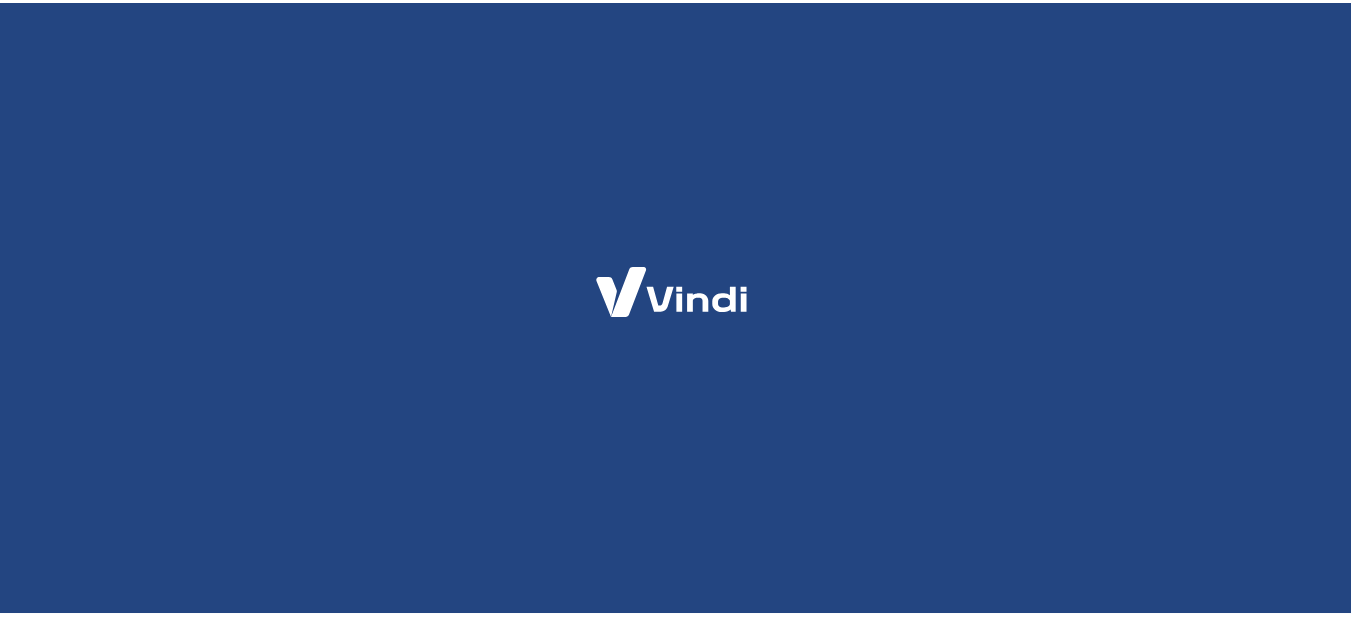 scroll, scrollTop: 0, scrollLeft: 0, axis: both 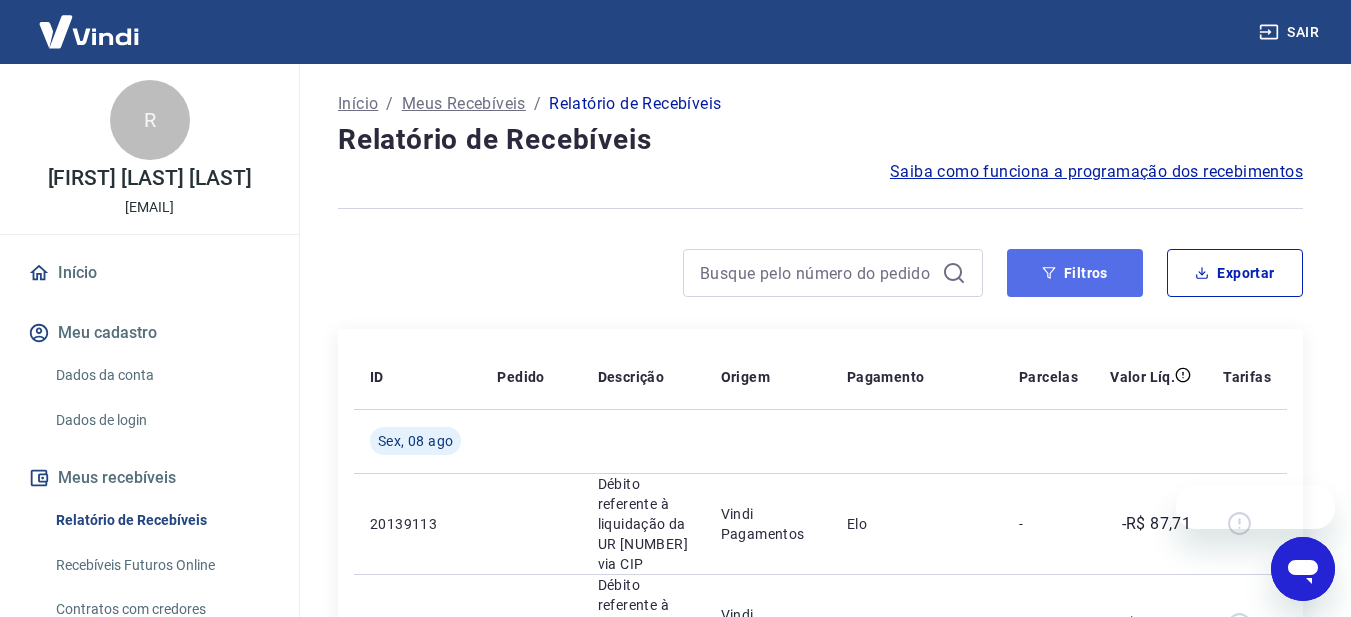 click on "Filtros" at bounding box center (1075, 273) 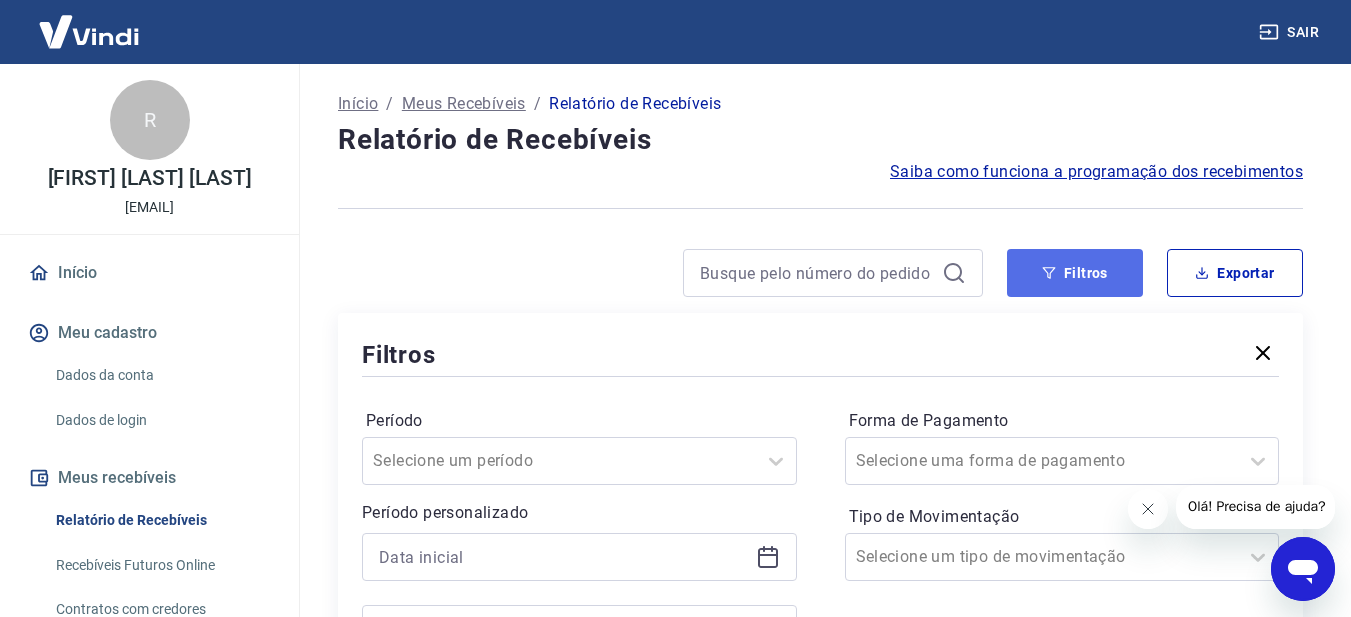 scroll, scrollTop: 300, scrollLeft: 0, axis: vertical 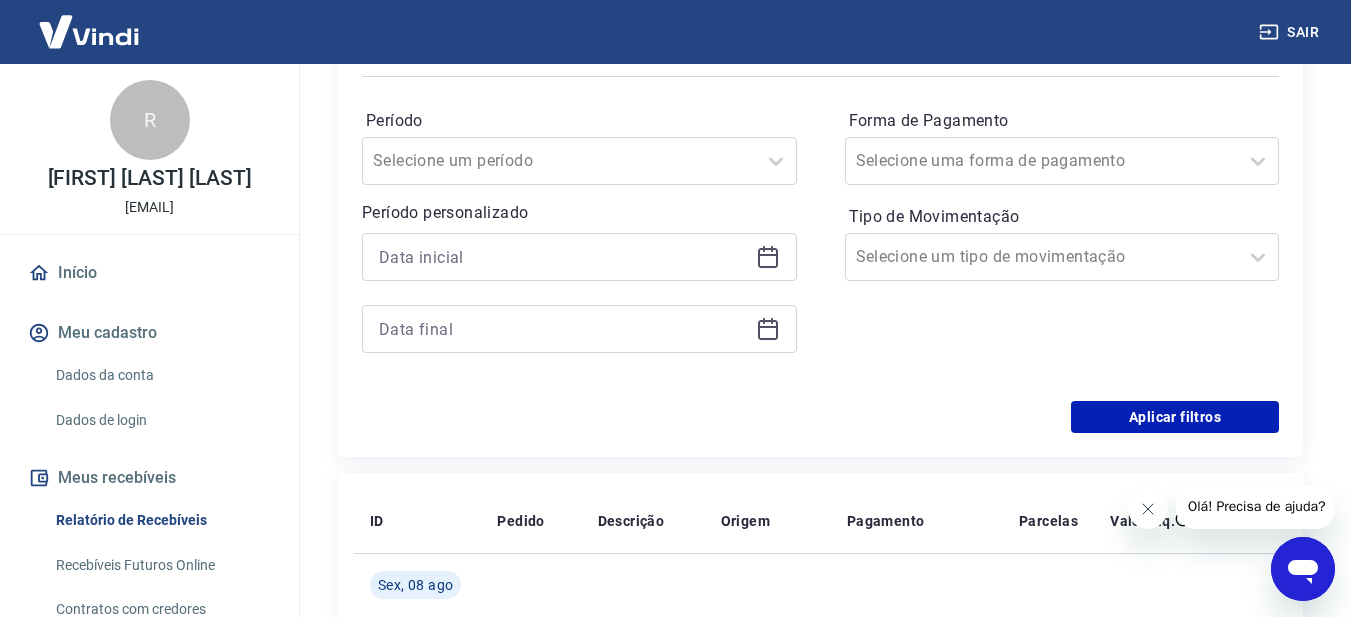 click 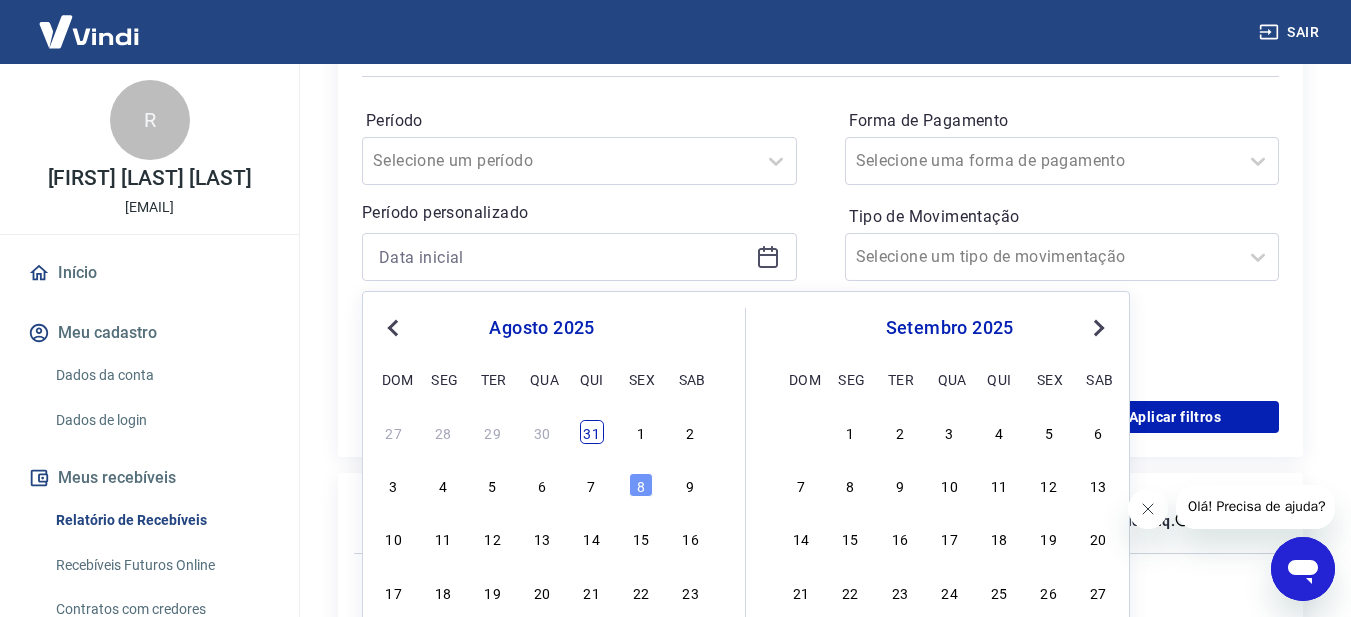 click on "31" at bounding box center [592, 432] 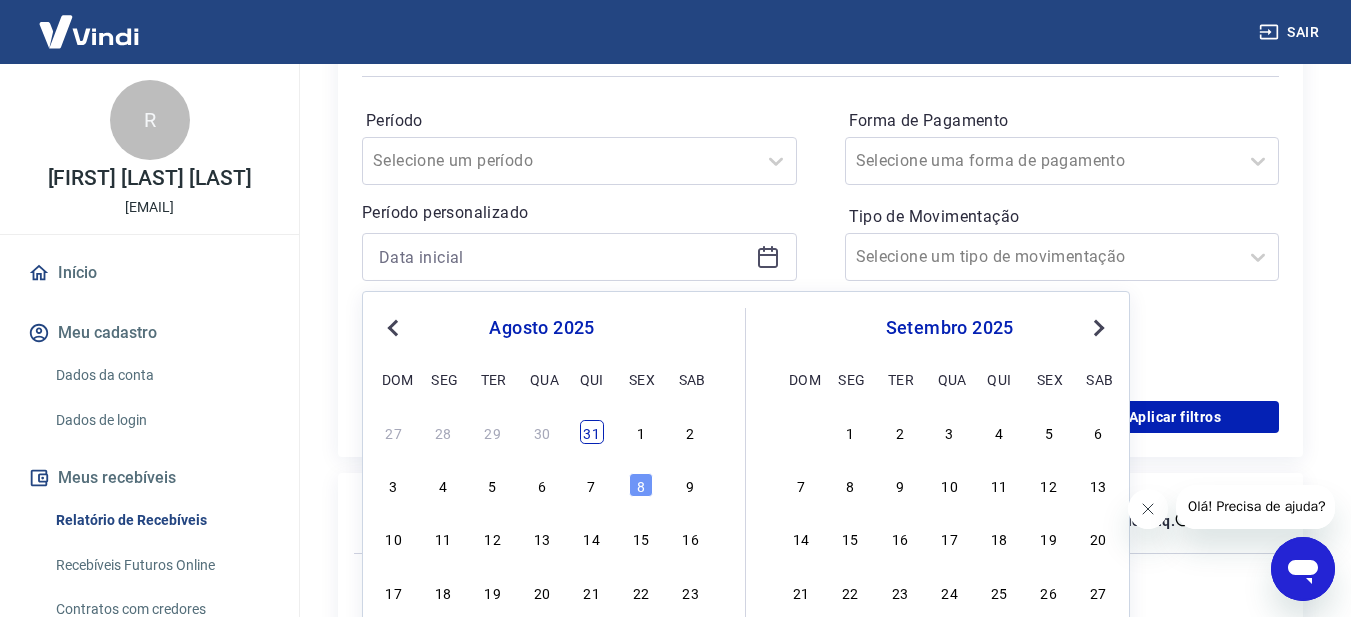 type on "31/07/2025" 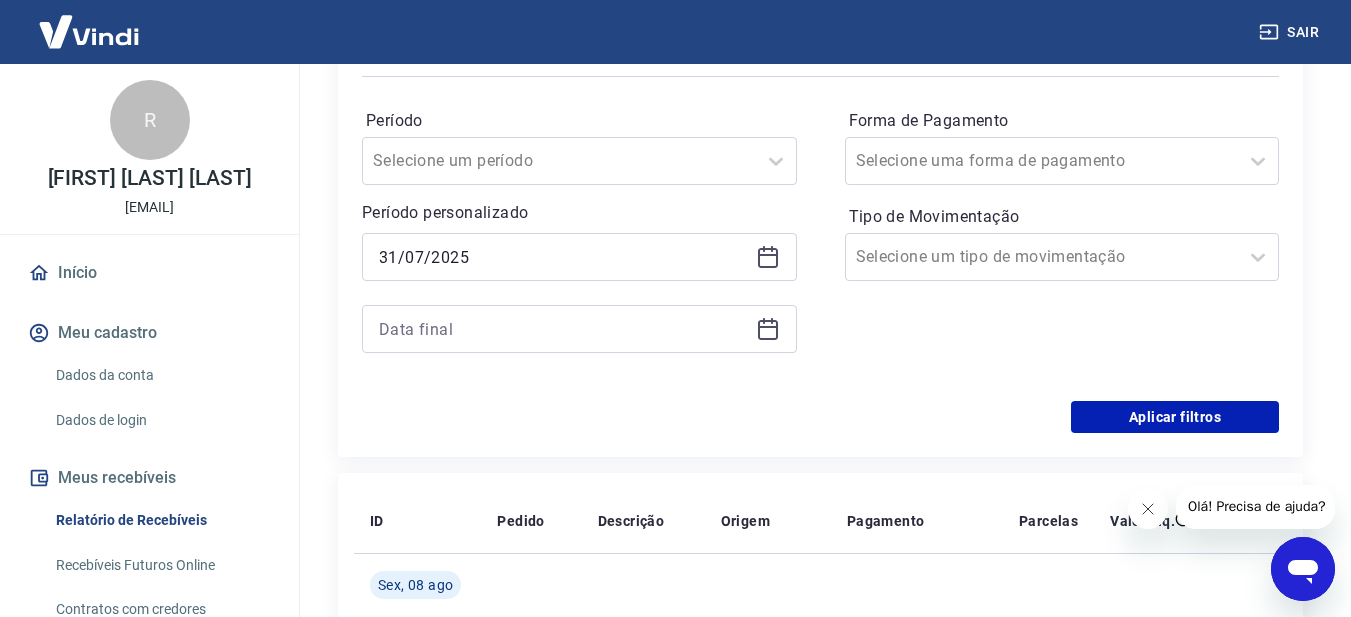 click 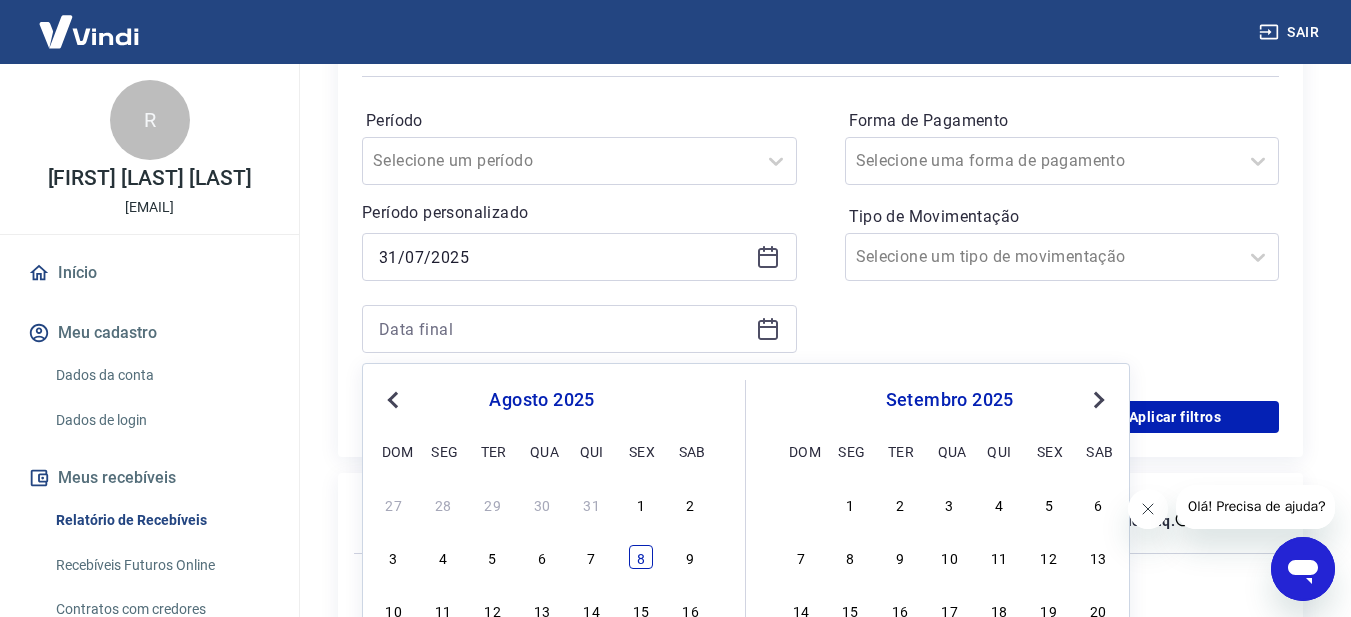 click on "8" at bounding box center [641, 557] 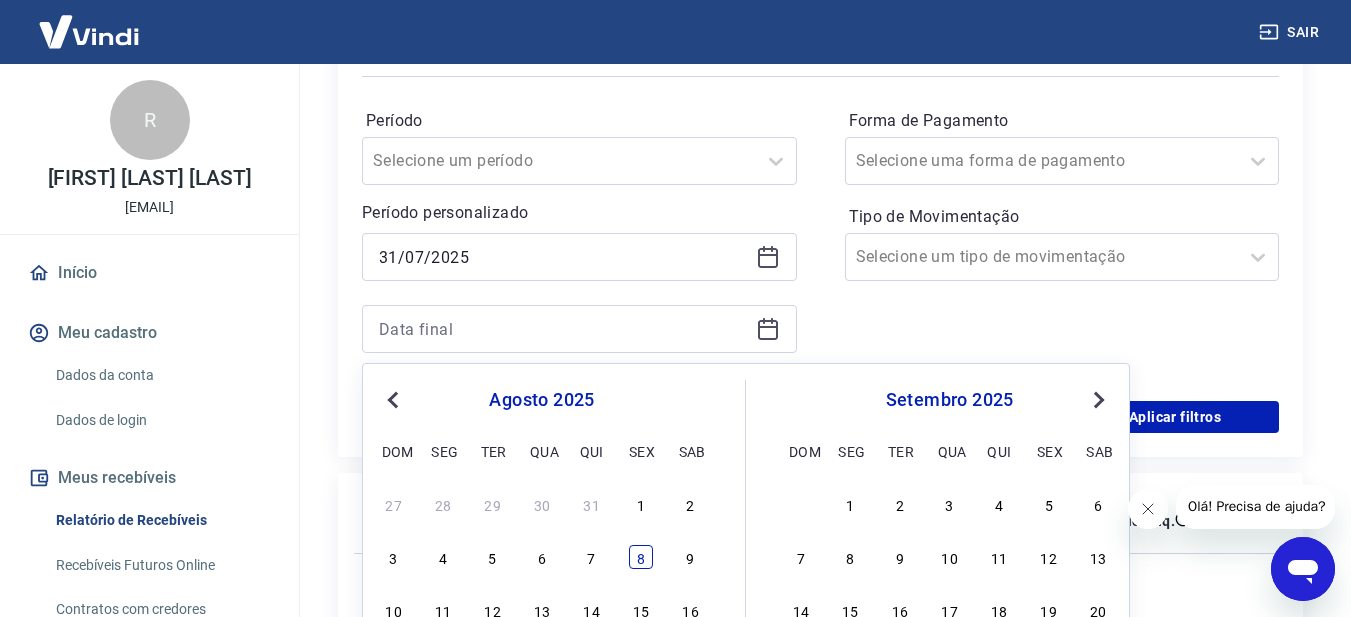 type on "08/08/2025" 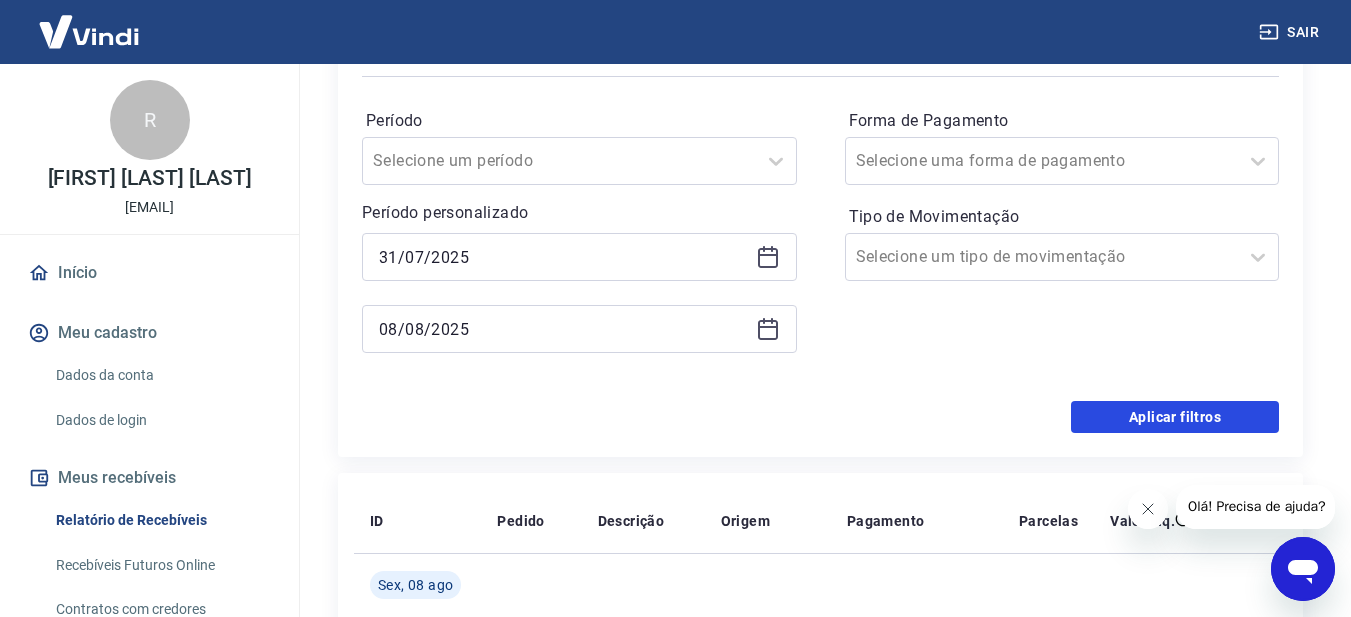 drag, startPoint x: 1218, startPoint y: 418, endPoint x: 692, endPoint y: 437, distance: 526.343 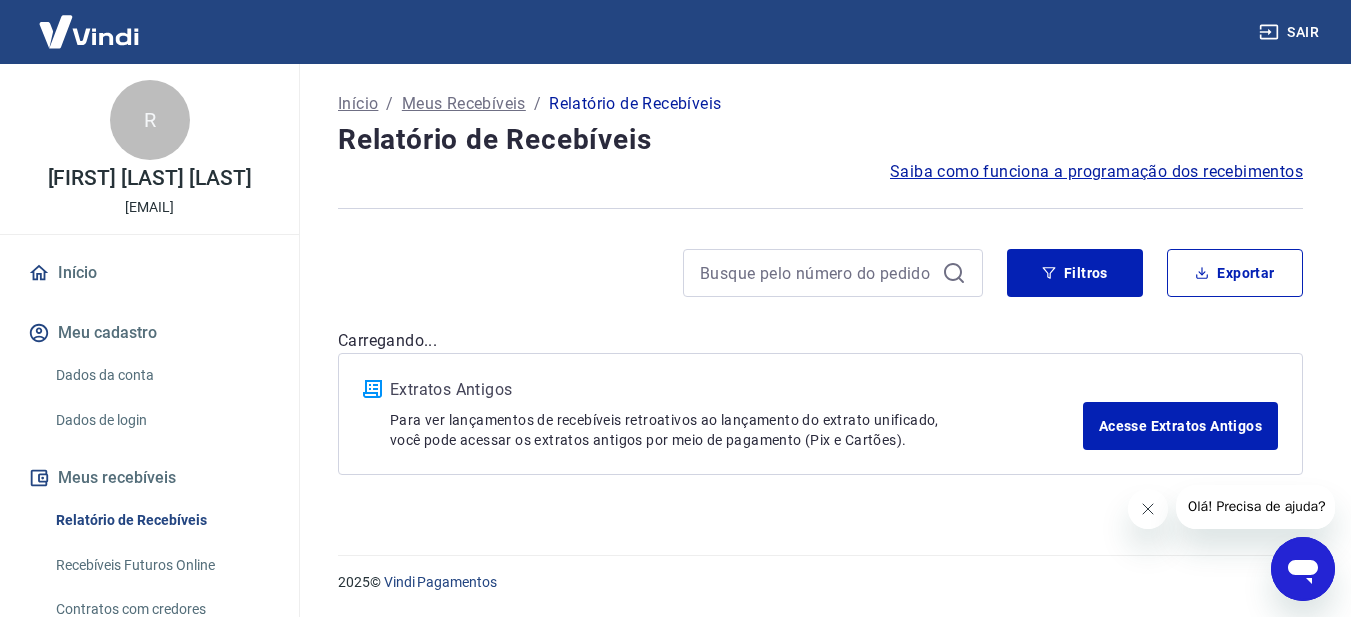 scroll, scrollTop: 0, scrollLeft: 0, axis: both 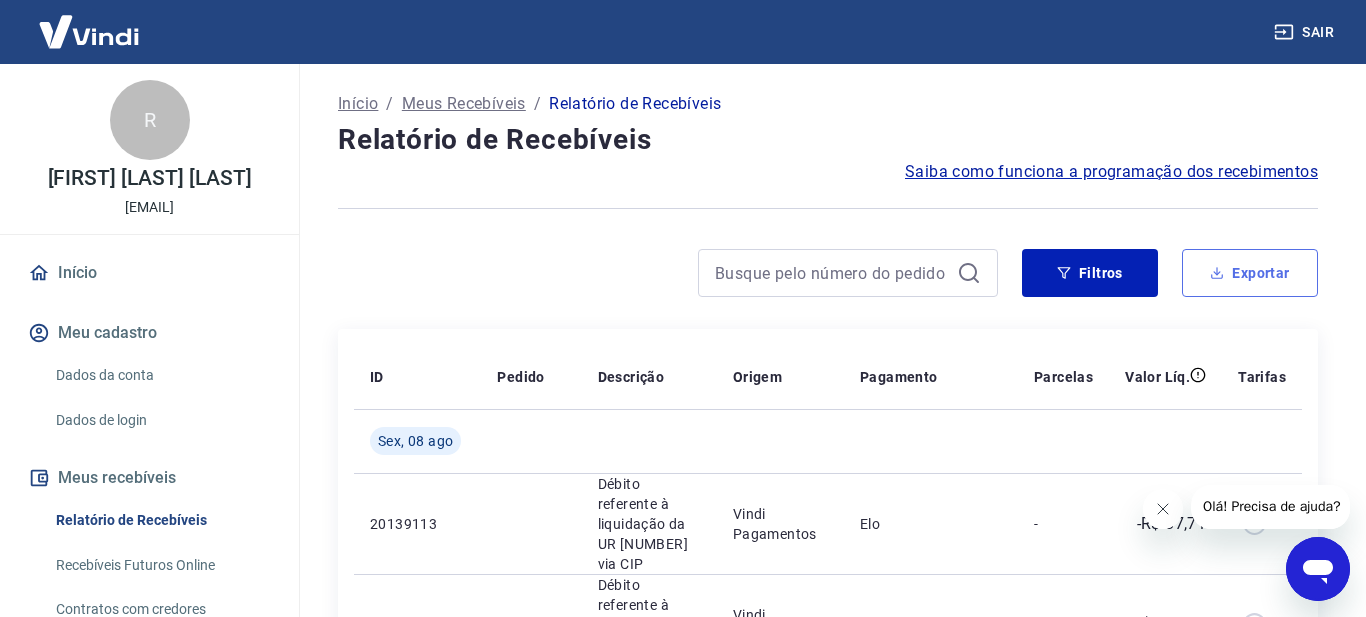 click on "Exportar" at bounding box center (1250, 273) 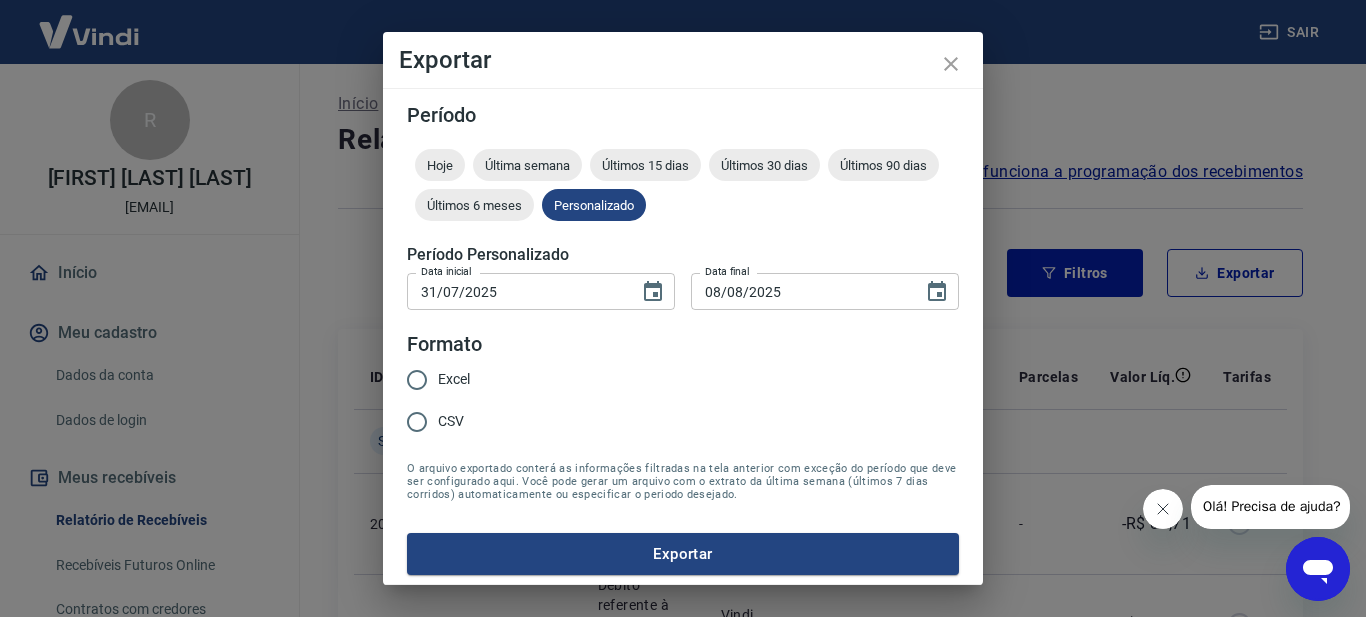 type on "31/07/2025" 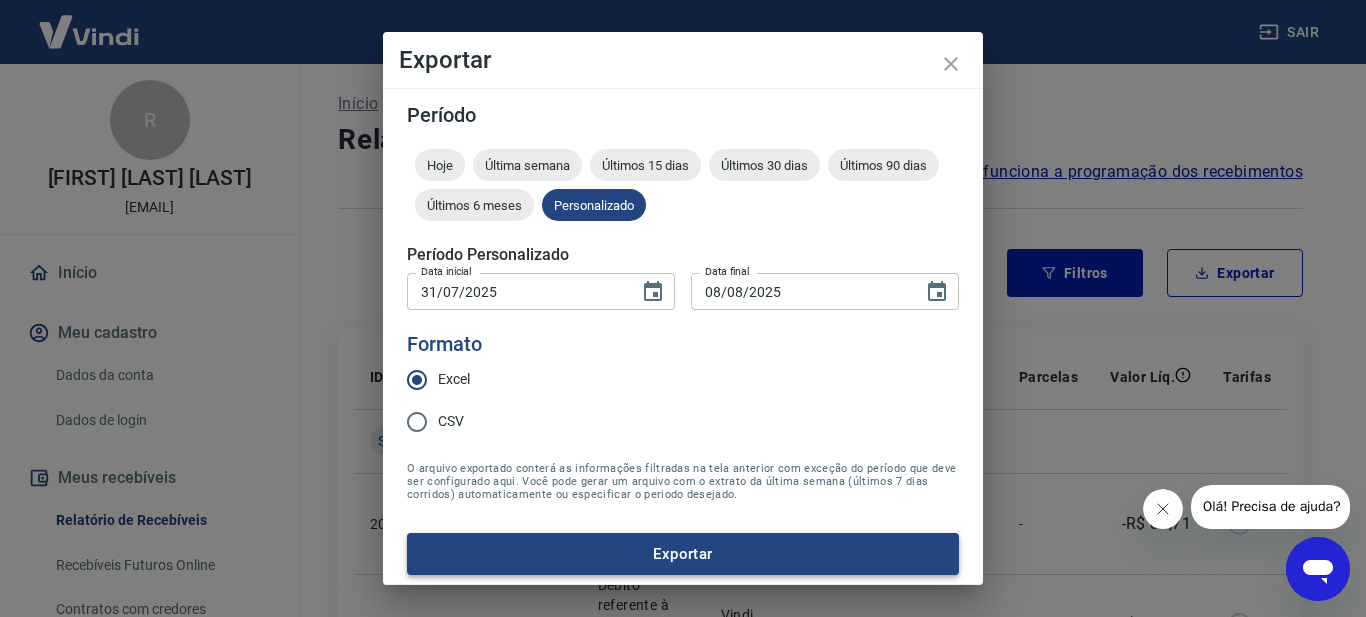 click on "Exportar" at bounding box center [683, 554] 